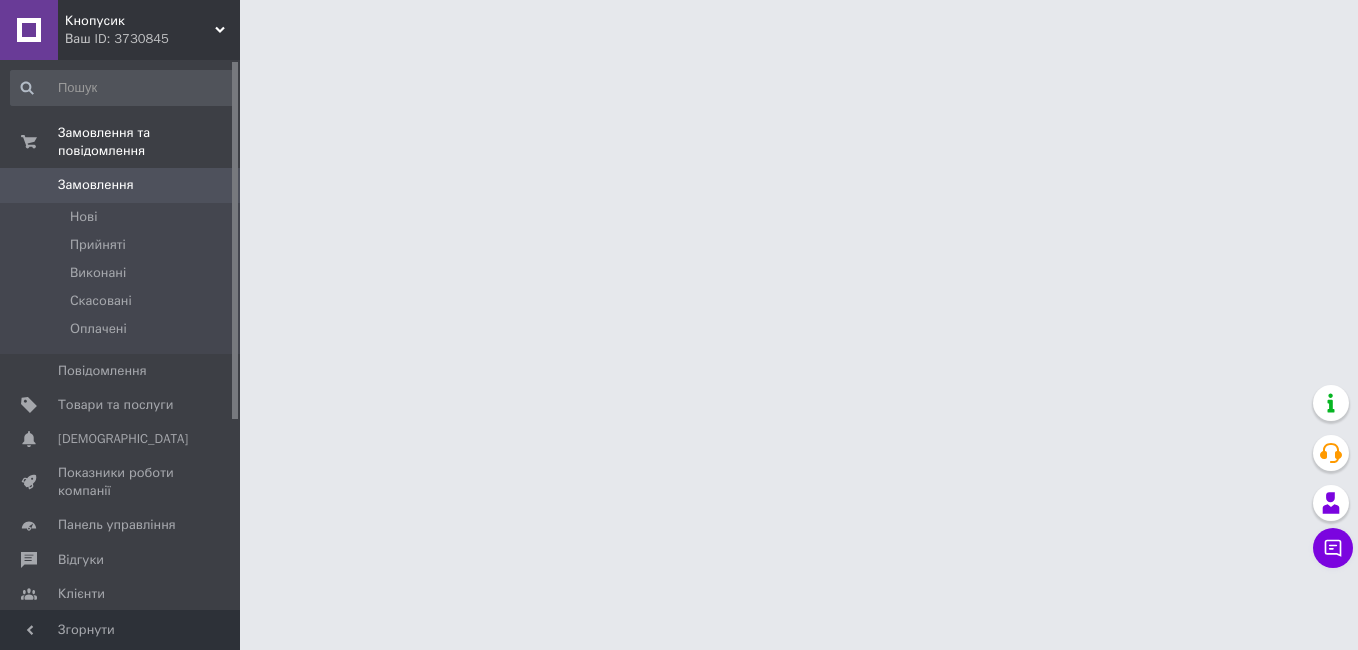 scroll, scrollTop: 0, scrollLeft: 0, axis: both 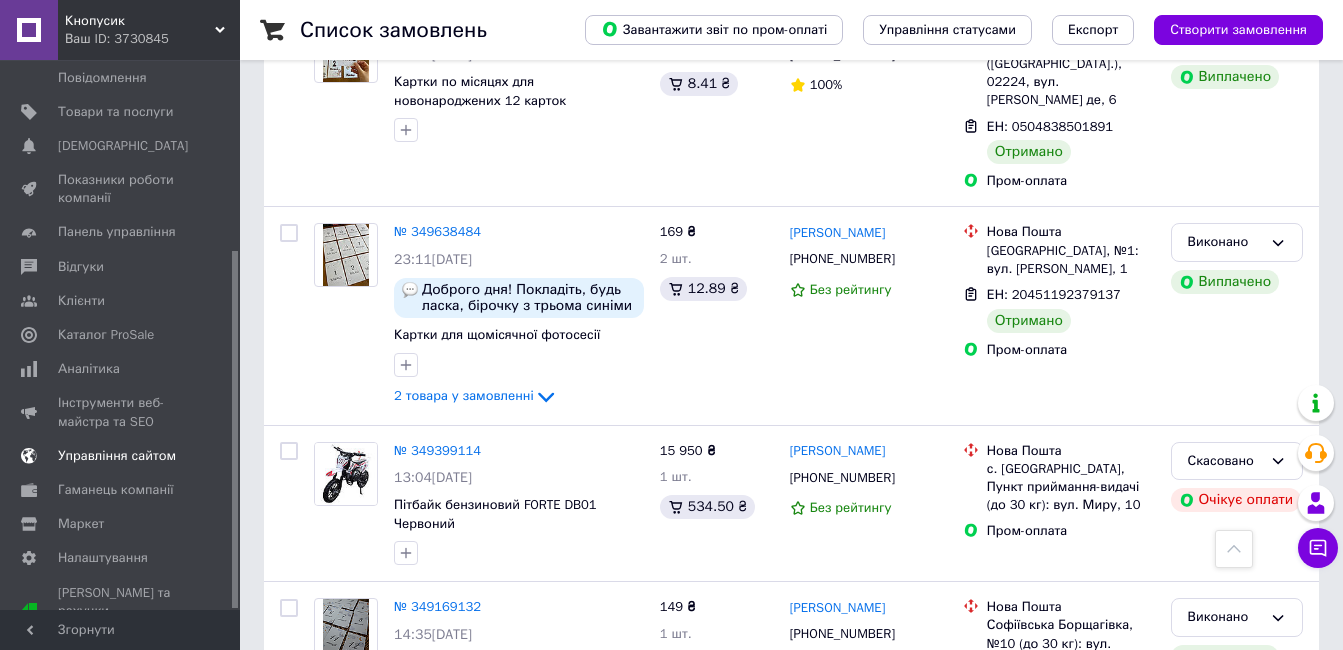 click on "Управління сайтом" at bounding box center (117, 456) 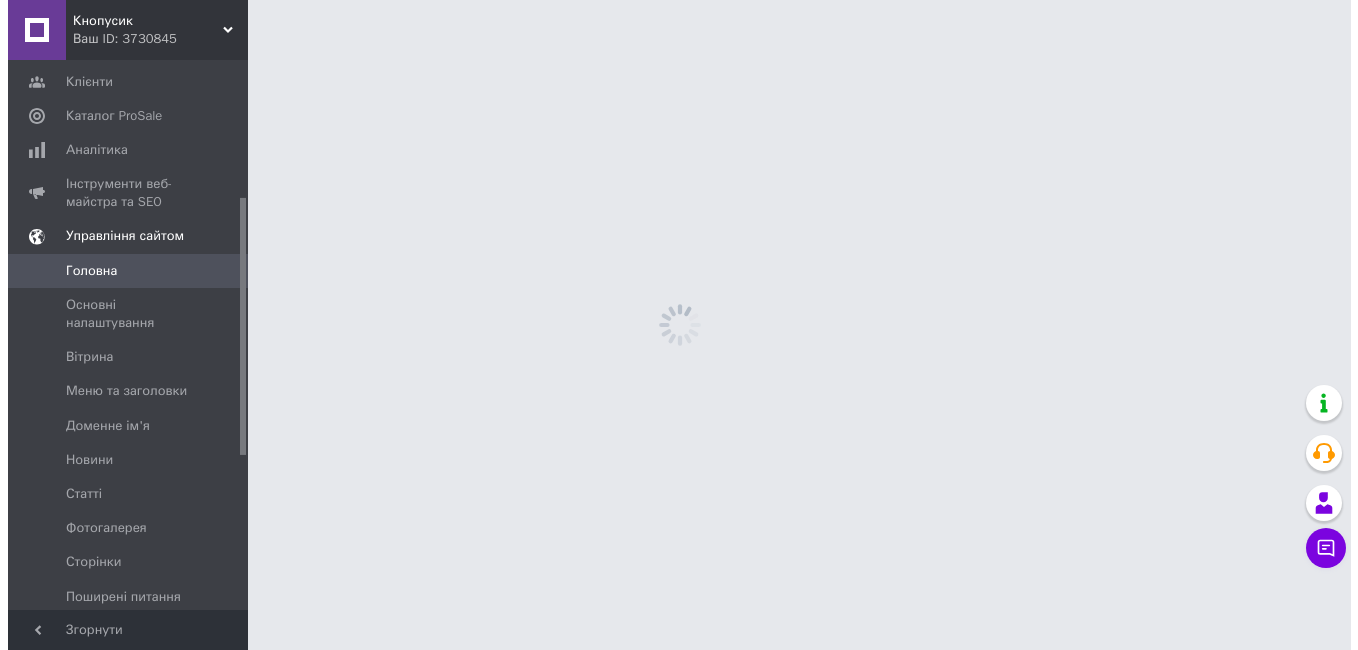 scroll, scrollTop: 0, scrollLeft: 0, axis: both 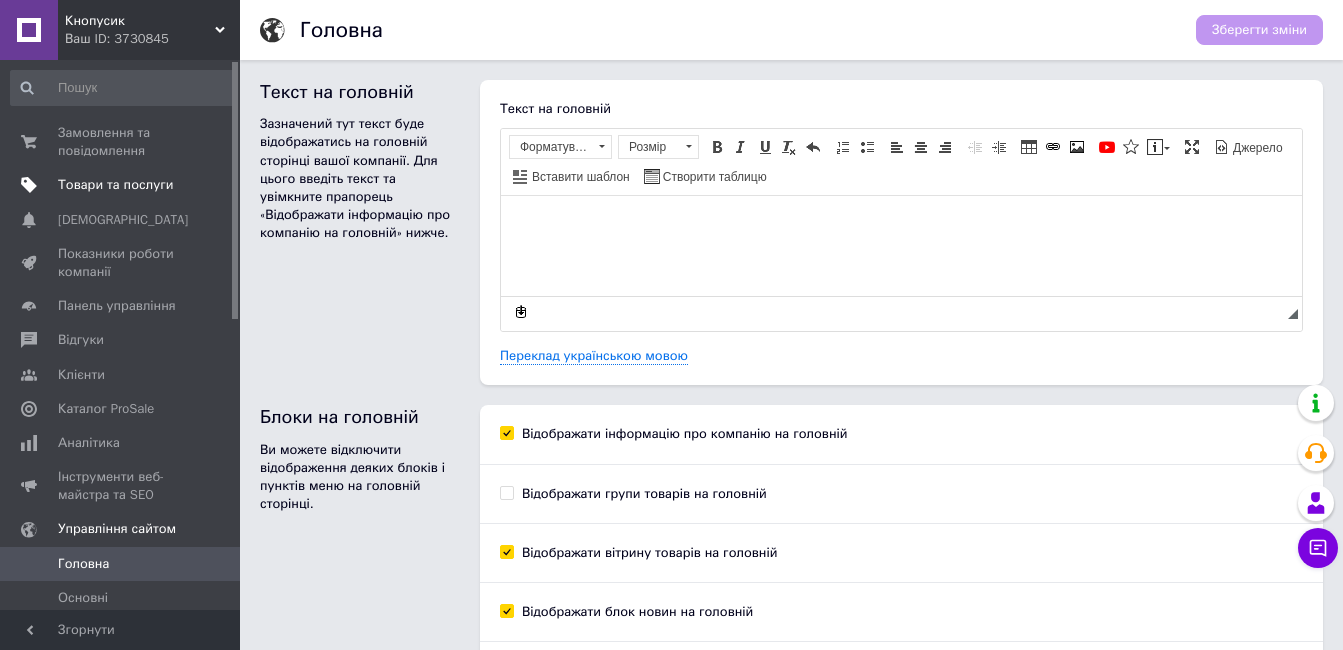 click on "Товари та послуги" at bounding box center [115, 185] 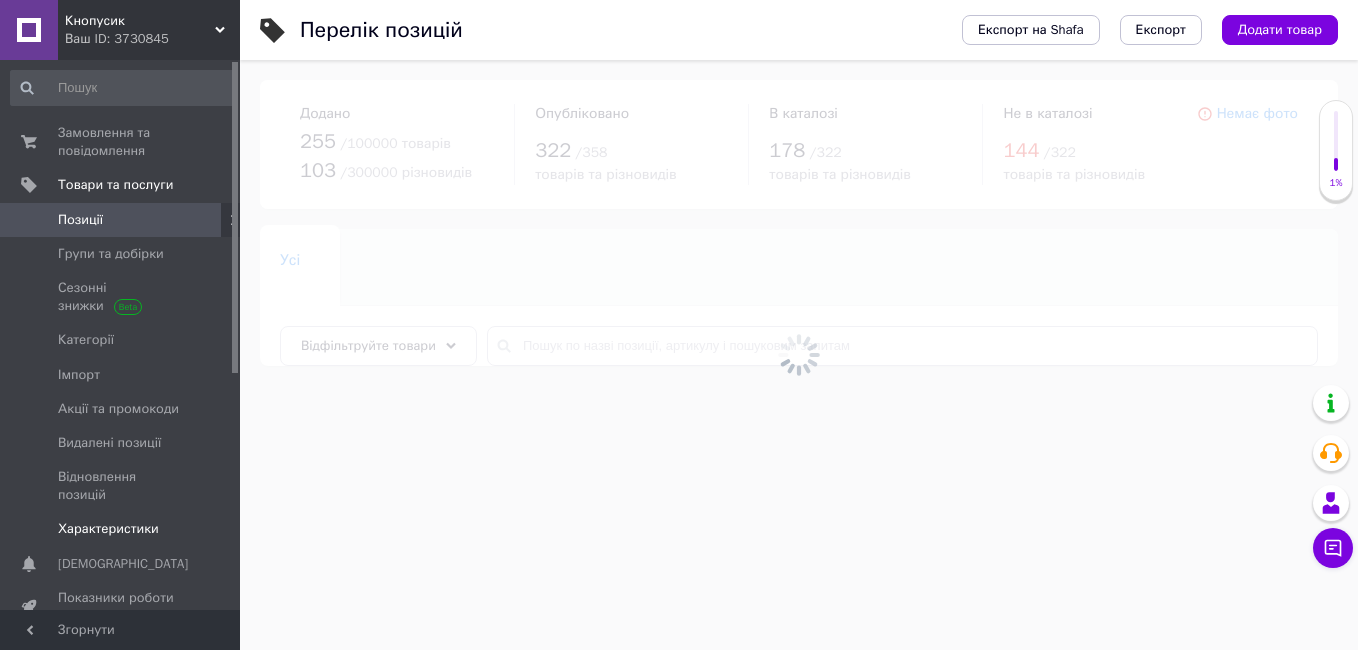 click on "Характеристики" at bounding box center (108, 529) 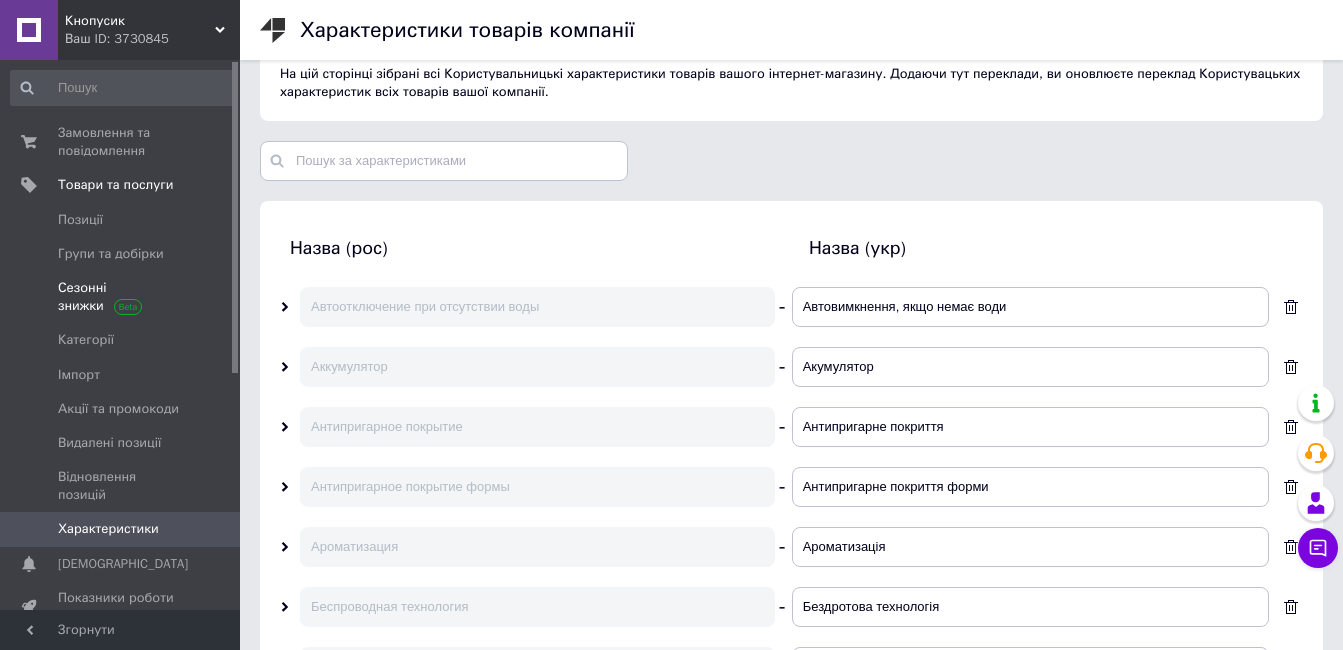 scroll, scrollTop: 0, scrollLeft: 0, axis: both 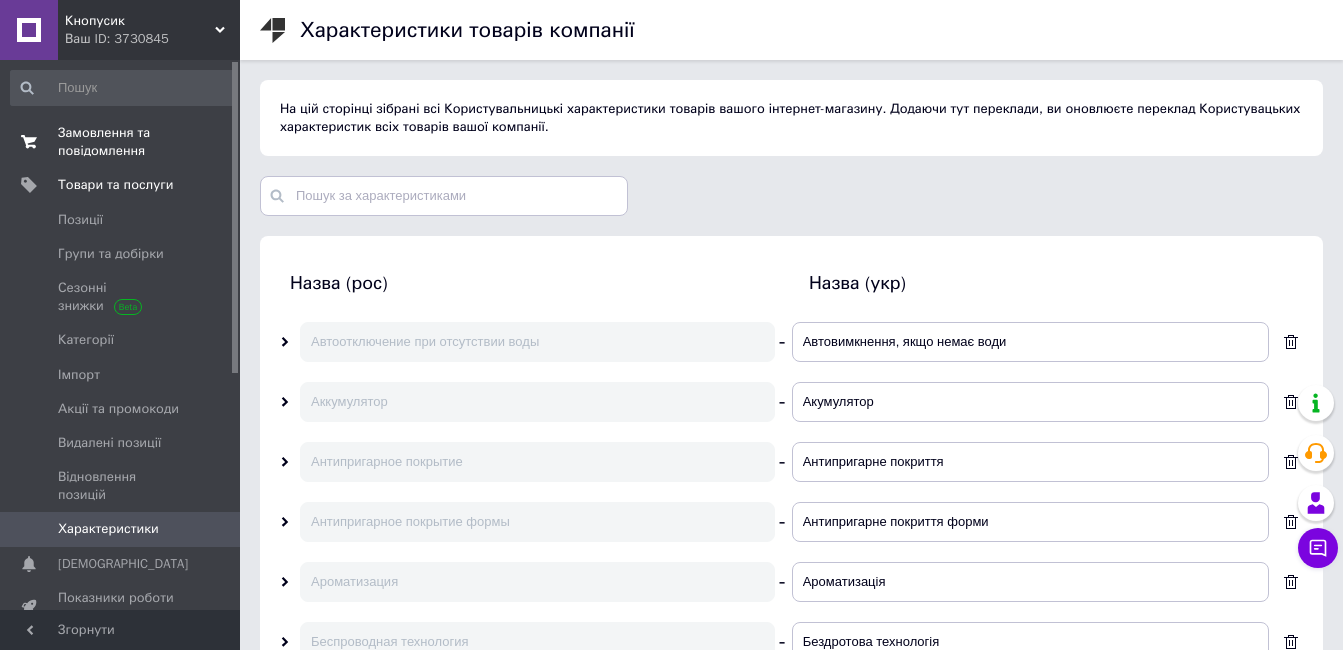click on "Замовлення та повідомлення" at bounding box center [121, 142] 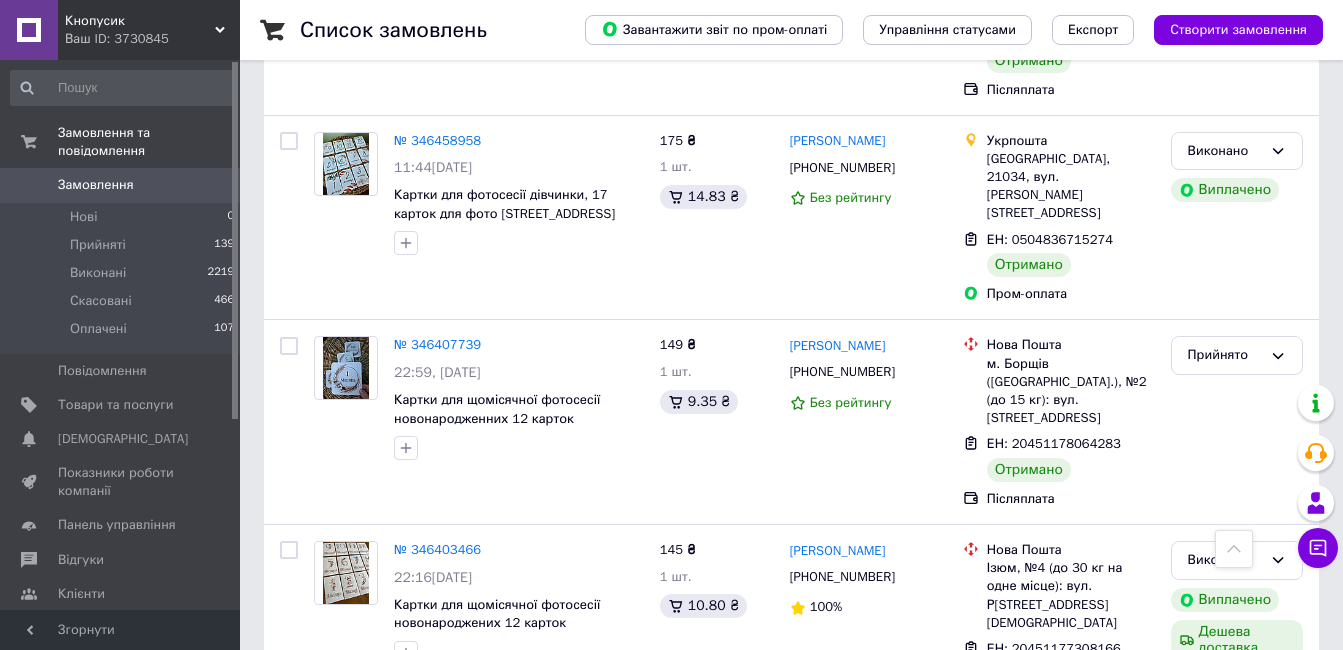scroll, scrollTop: 18494, scrollLeft: 0, axis: vertical 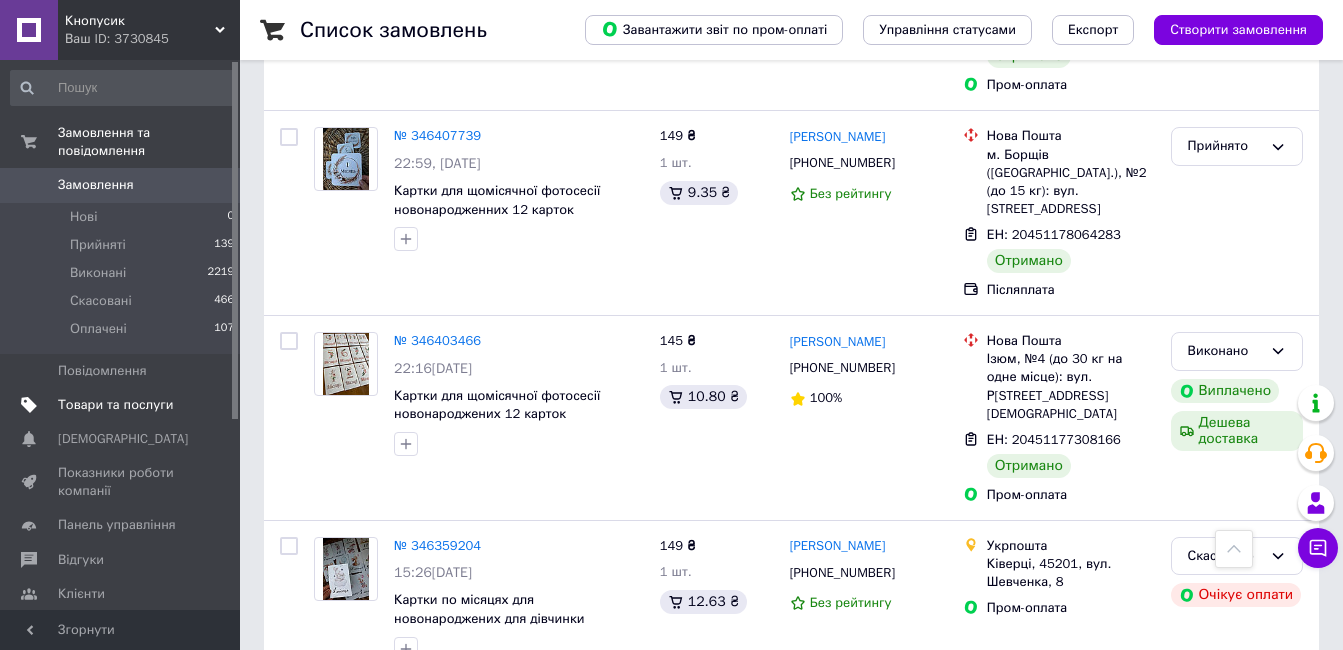 click on "Товари та послуги" at bounding box center (115, 405) 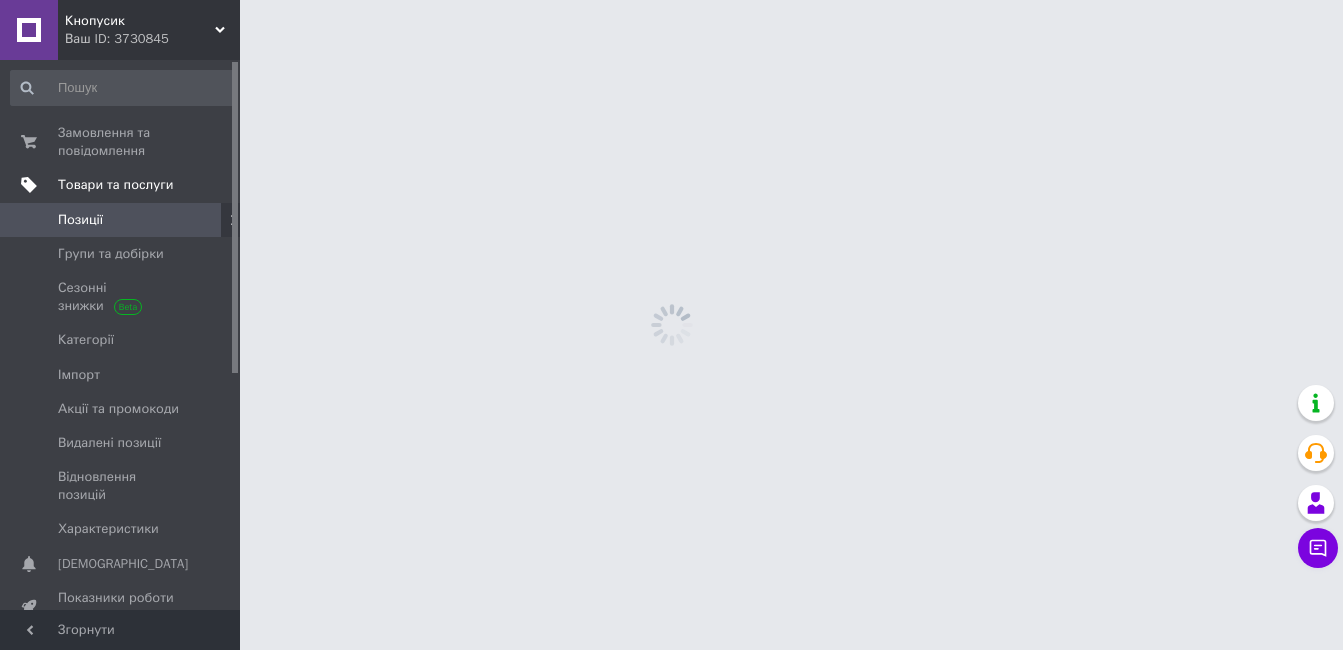 scroll, scrollTop: 0, scrollLeft: 0, axis: both 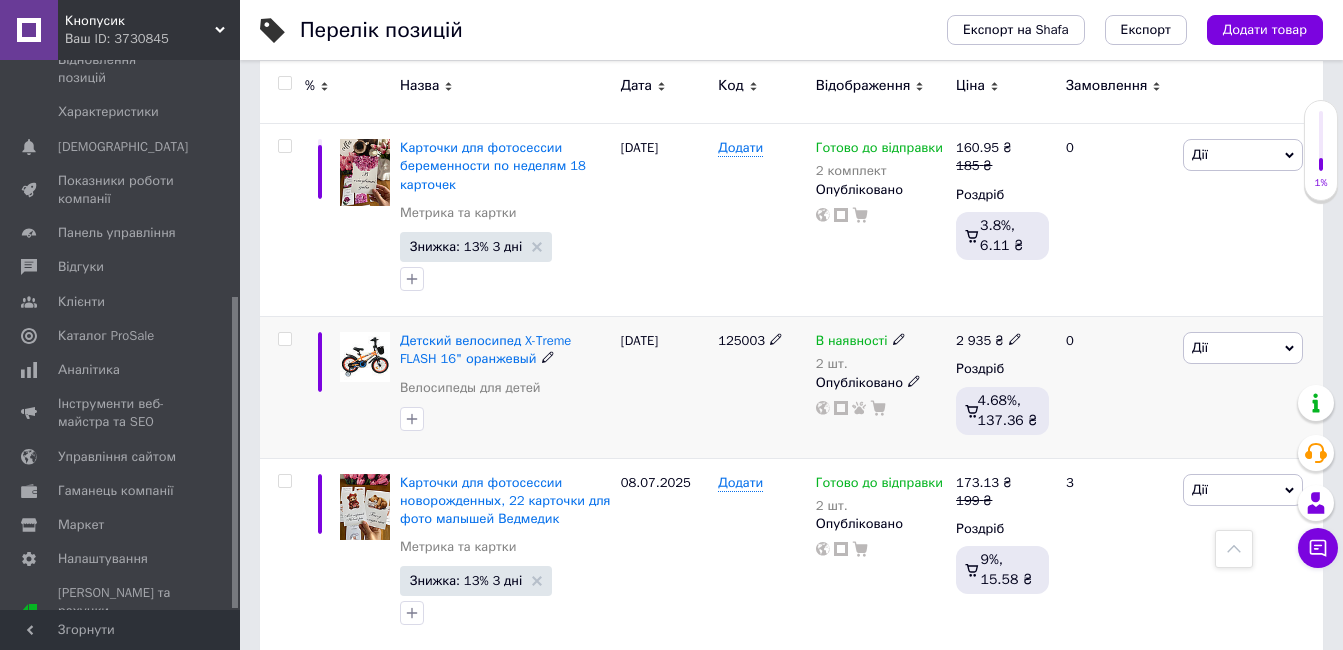 click 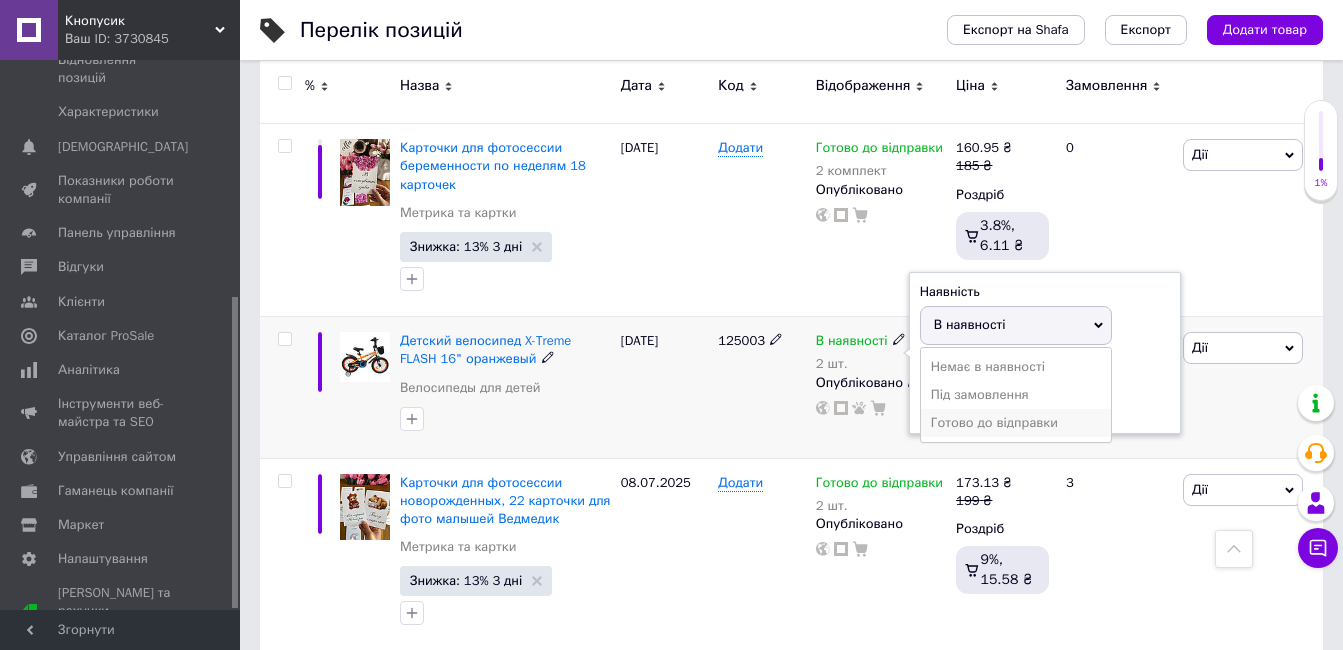 click on "Готово до відправки" at bounding box center [1016, 423] 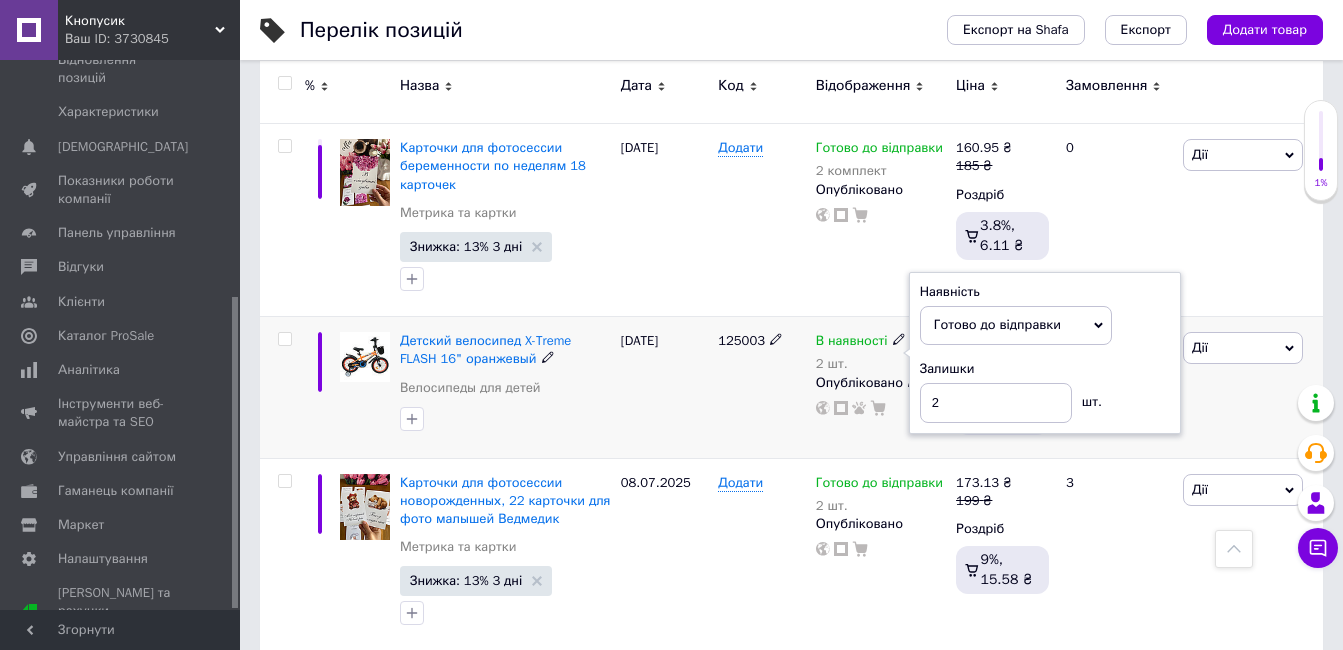 click on "125003" at bounding box center [762, 387] 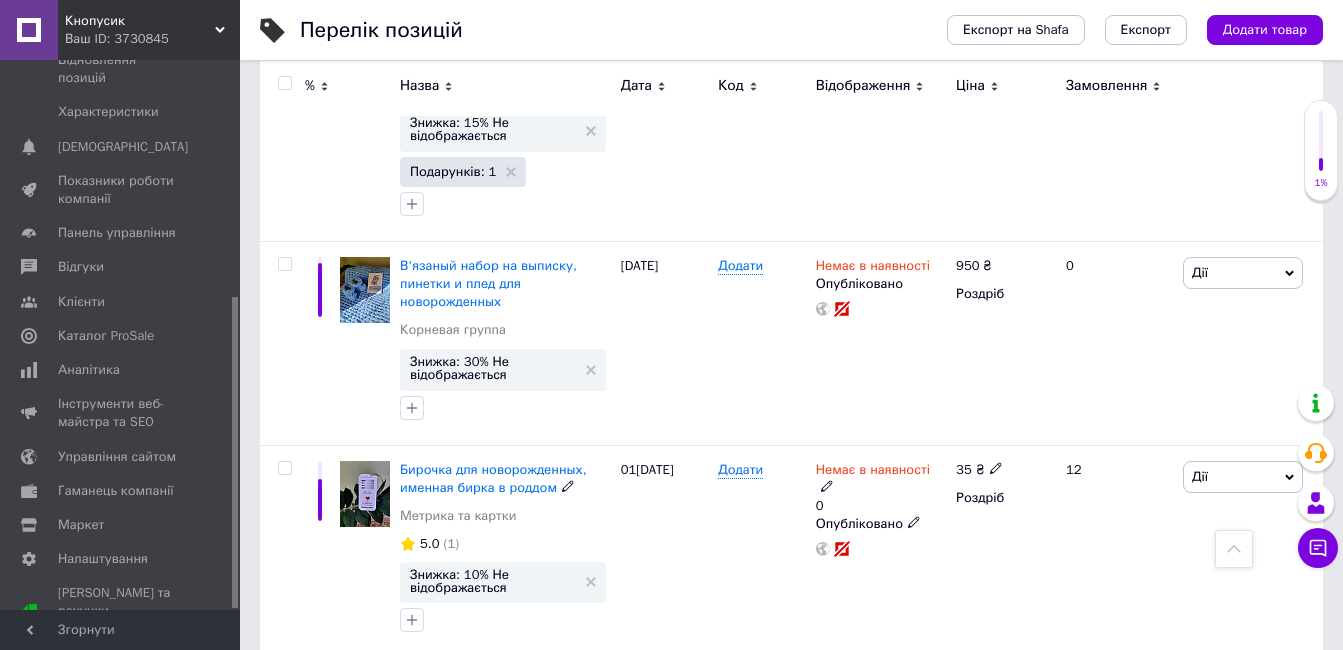 scroll, scrollTop: 19708, scrollLeft: 0, axis: vertical 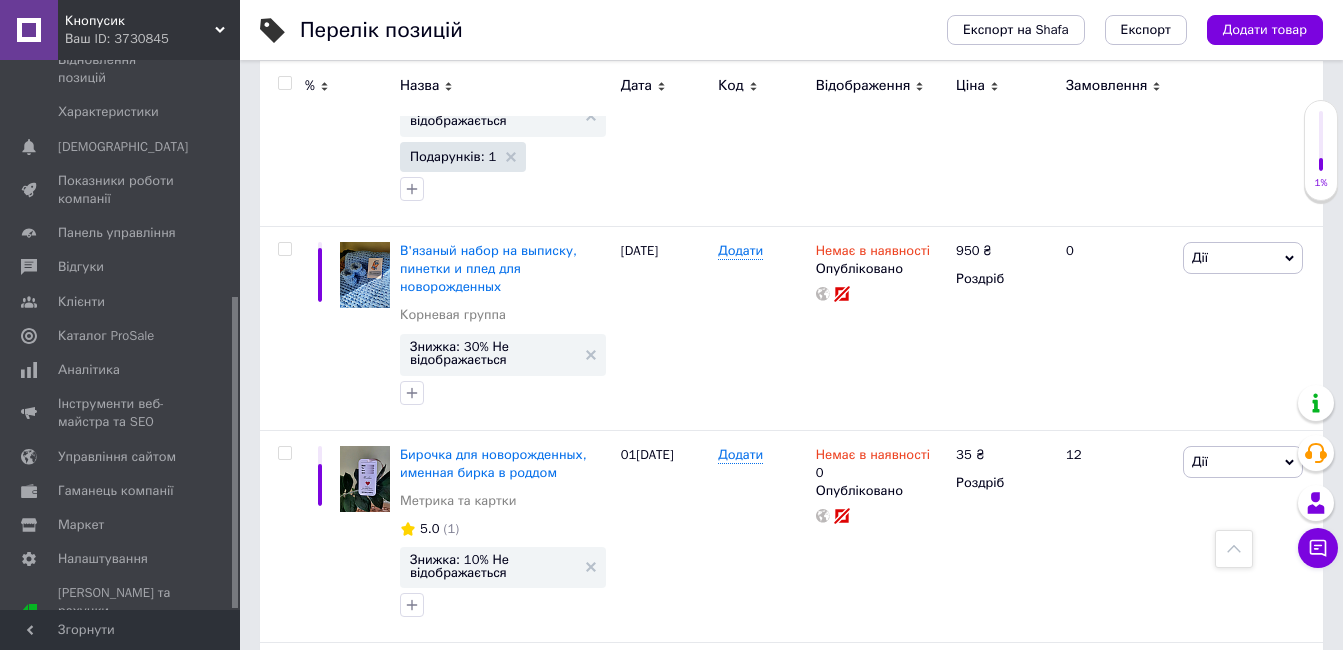 click on "2" at bounding box center (327, 905) 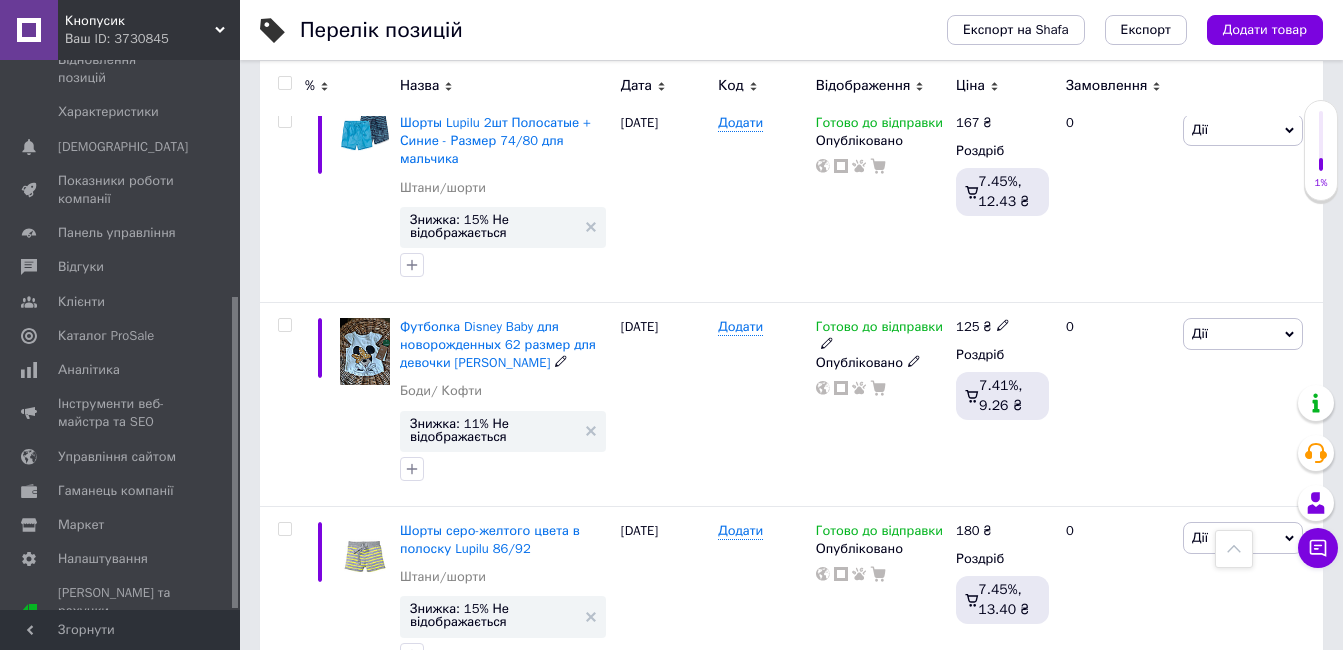 scroll, scrollTop: 8508, scrollLeft: 0, axis: vertical 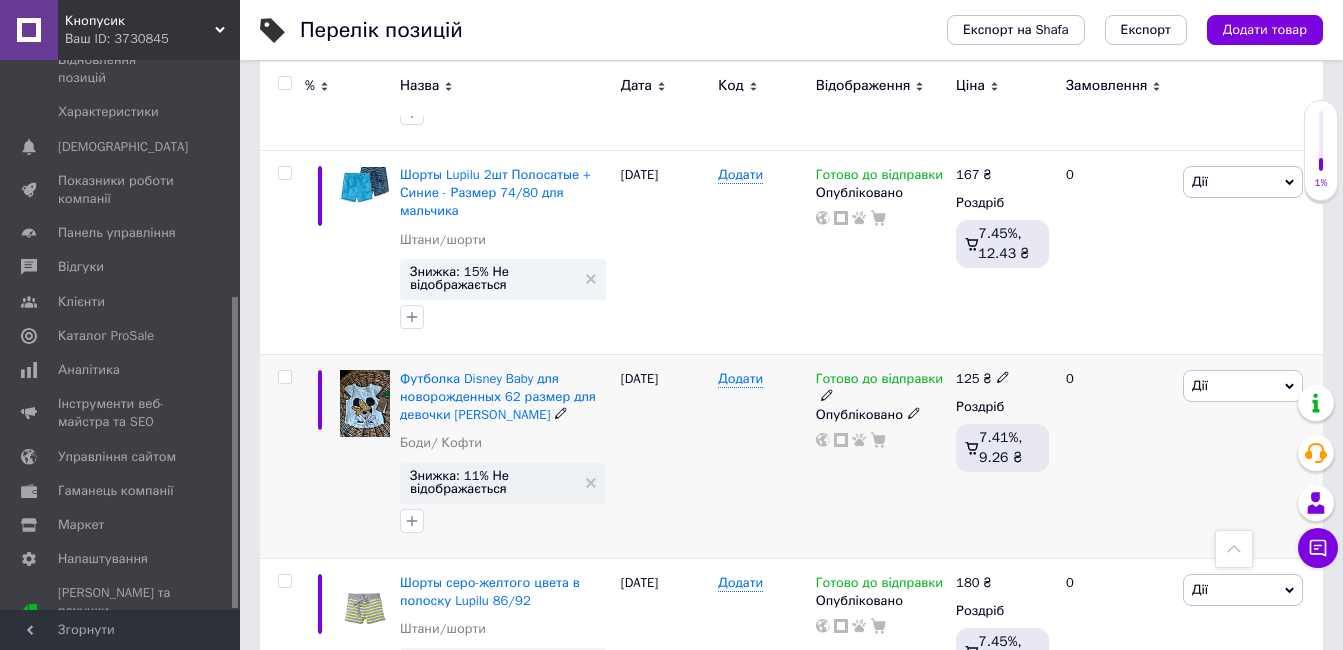 click 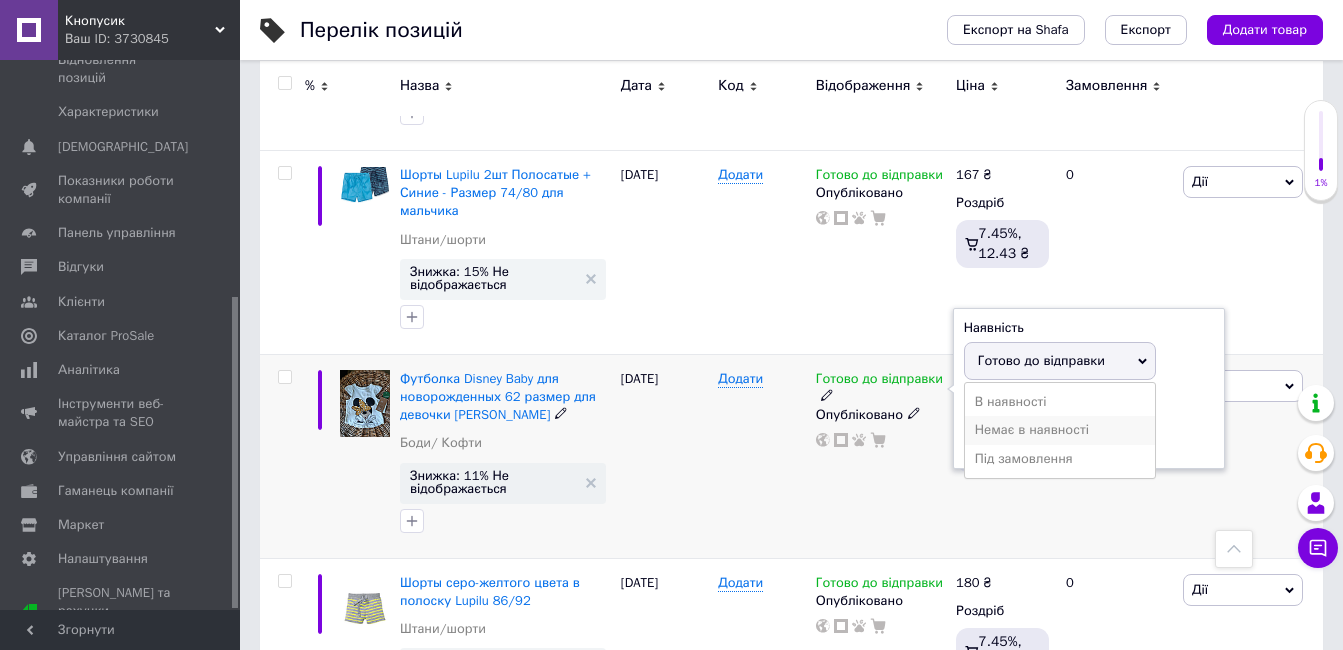 click on "Немає в наявності" at bounding box center [1060, 430] 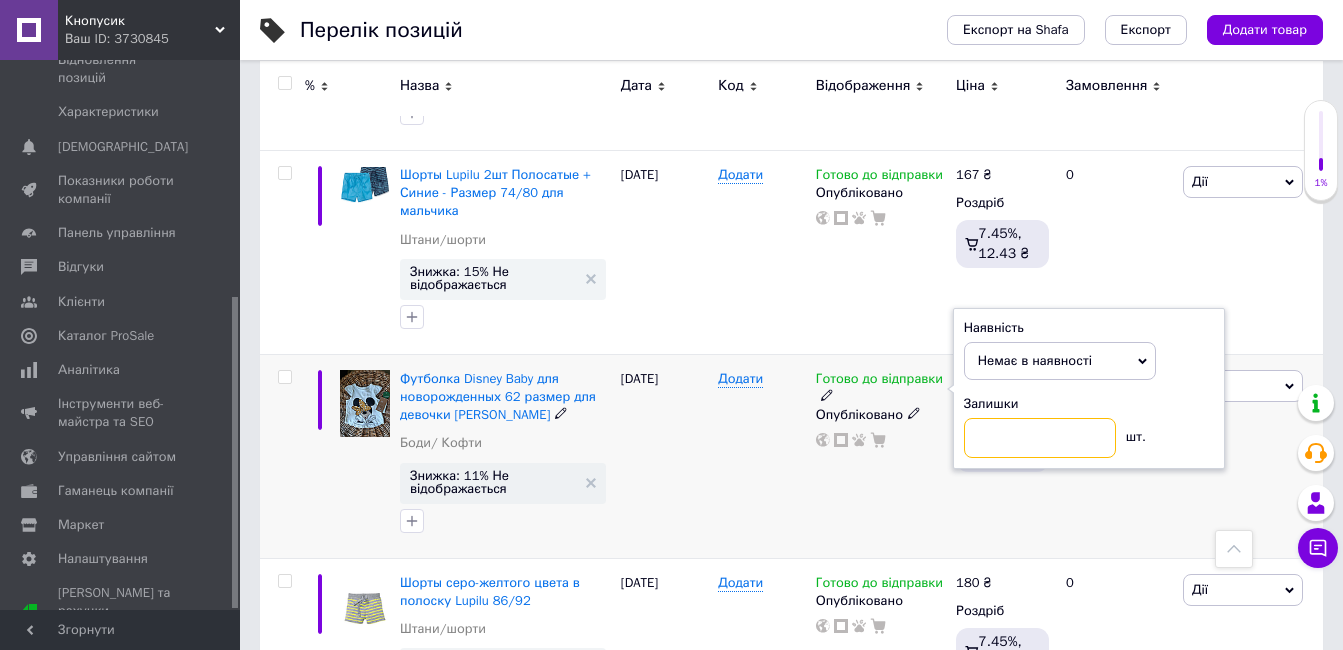 click at bounding box center (1040, 438) 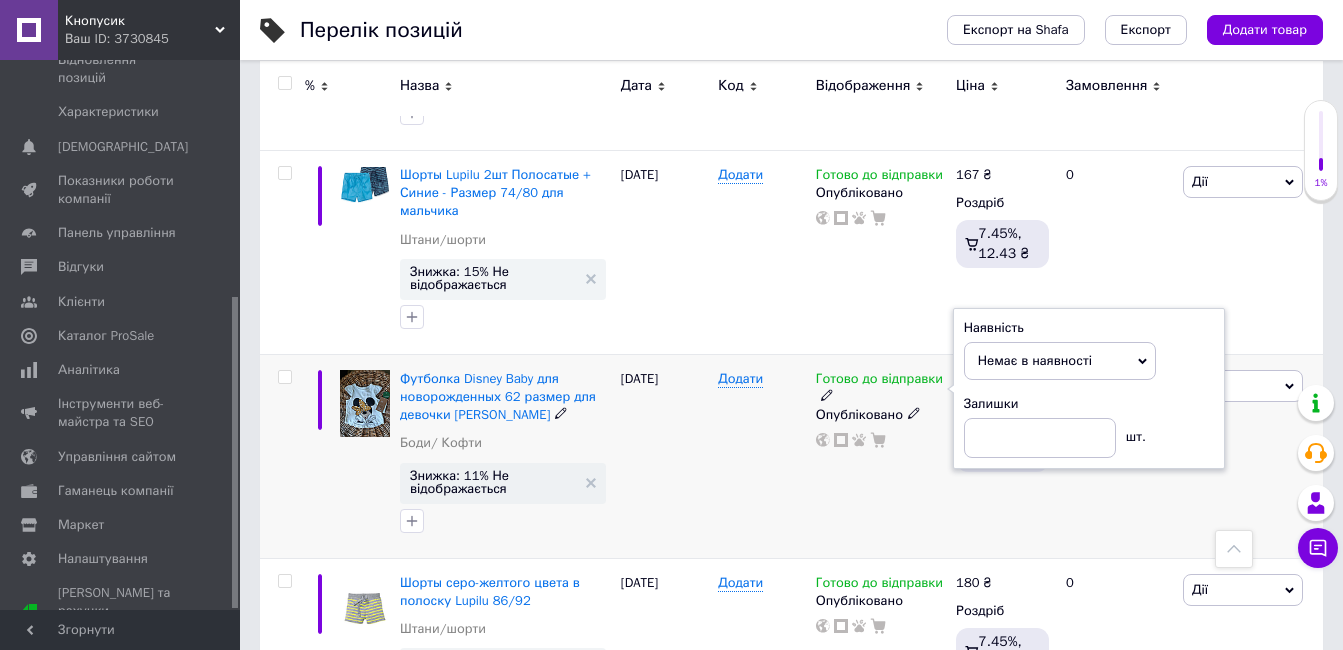 click on "Готово до відправки Наявність Немає в наявності В наявності Під замовлення Готово до відправки Залишки шт. Опубліковано" at bounding box center [881, 456] 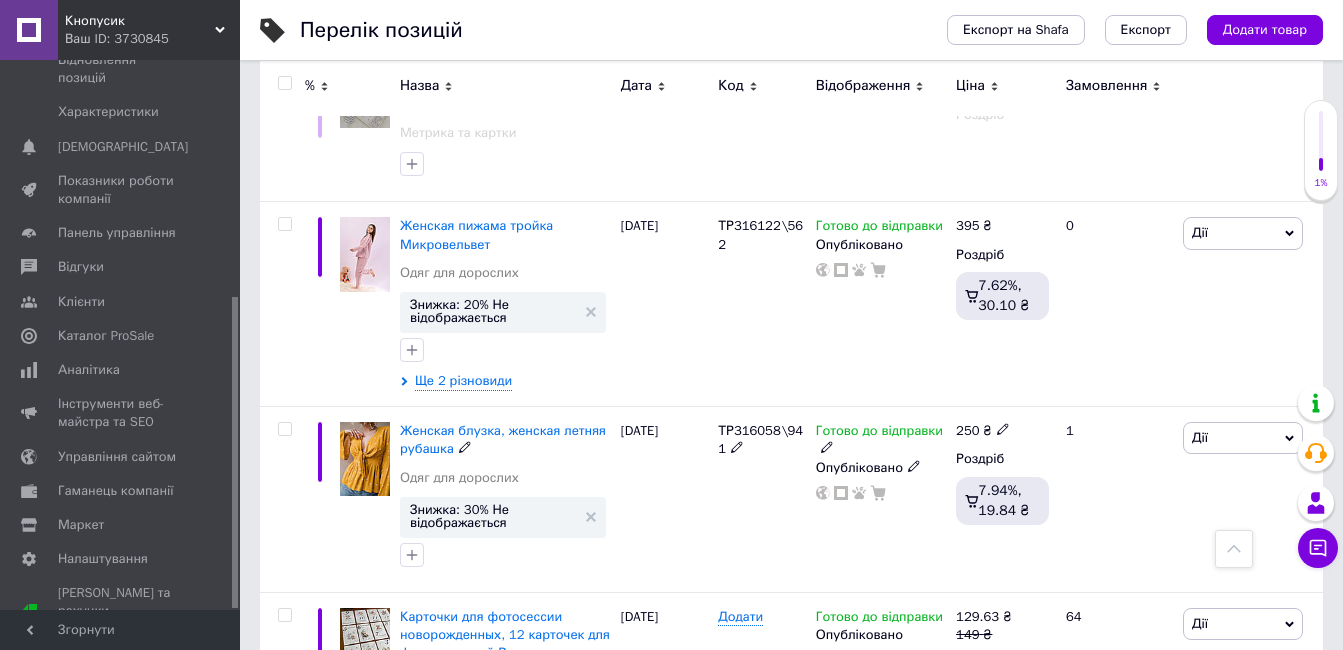 scroll, scrollTop: 19608, scrollLeft: 0, axis: vertical 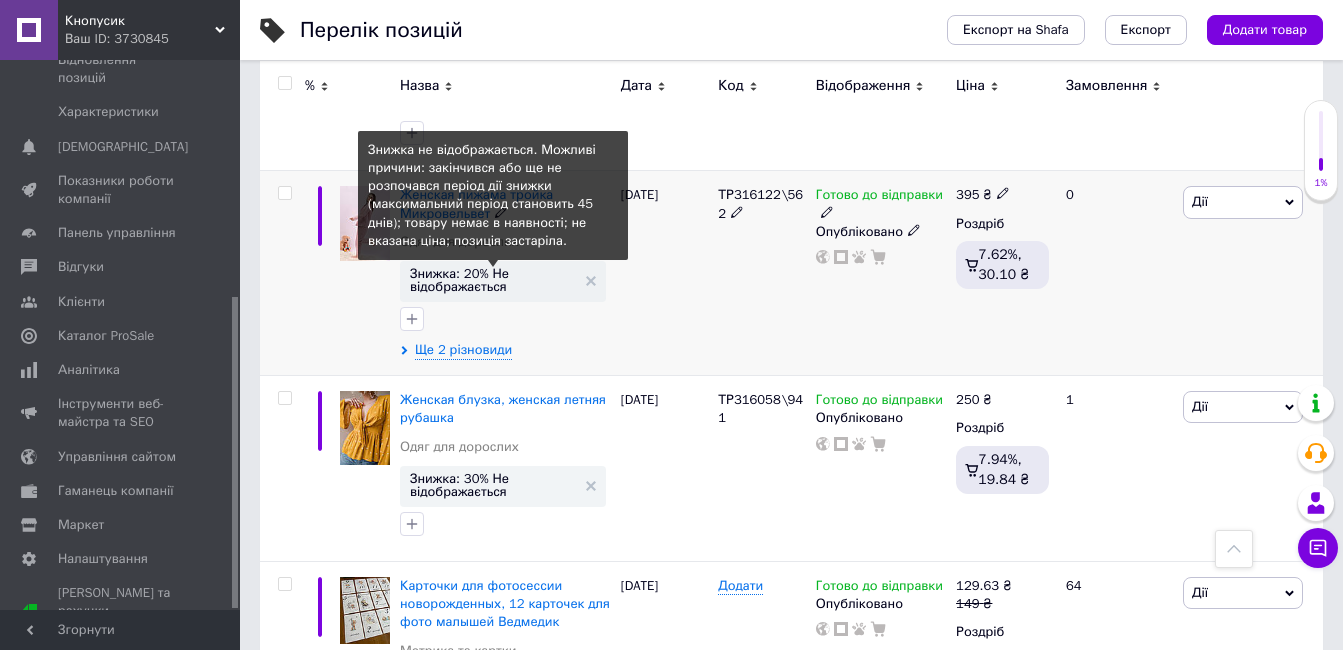click on "Знижка: 20% Не відображається" at bounding box center [493, 280] 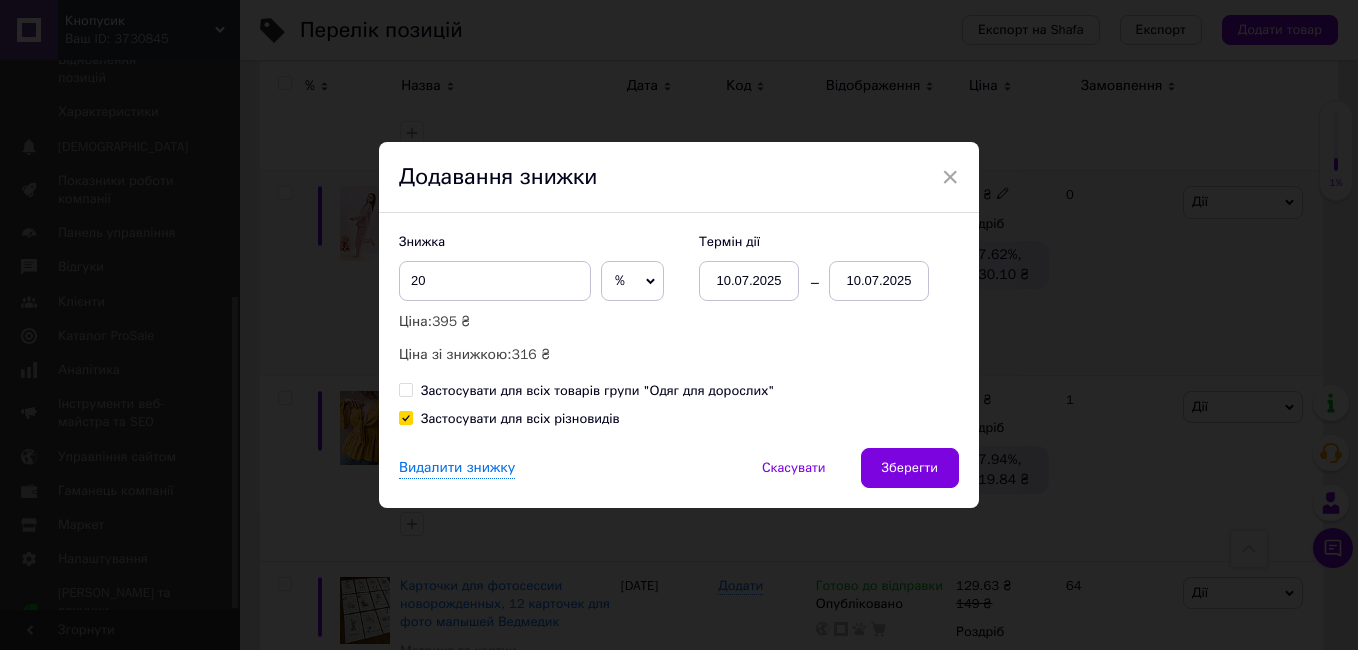 click on "10.07.2025" at bounding box center (879, 281) 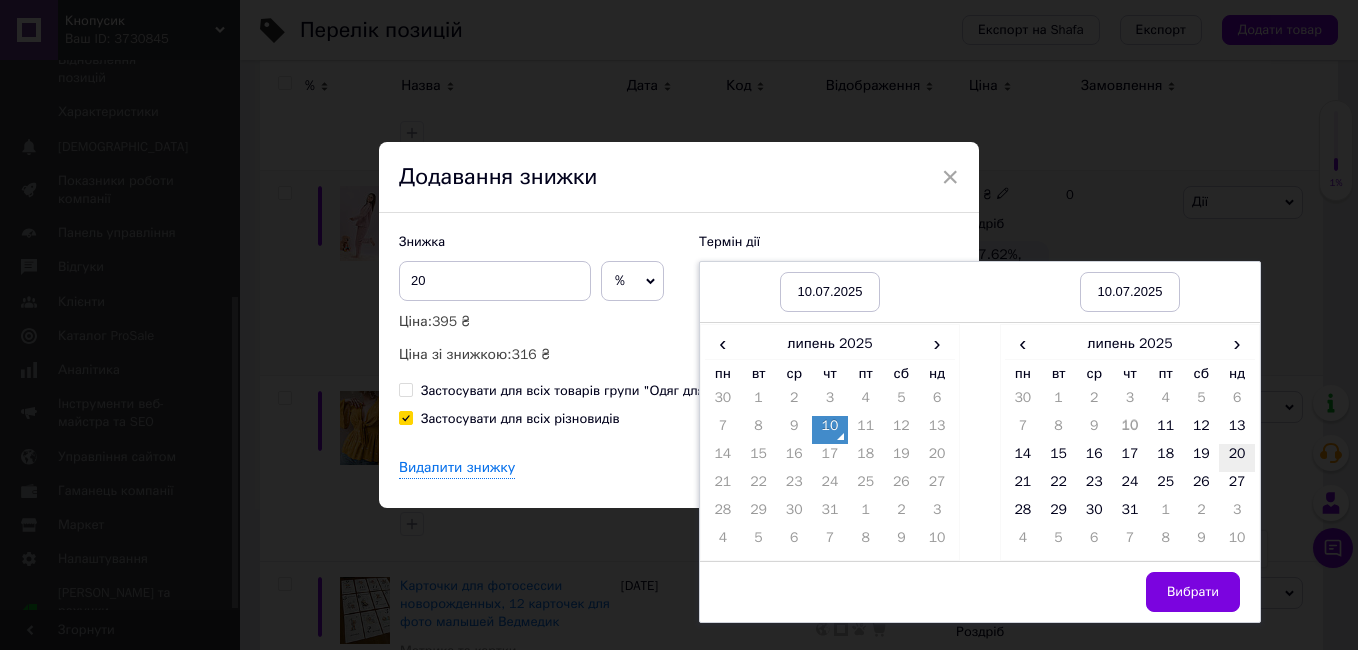 click on "20" at bounding box center [1237, 458] 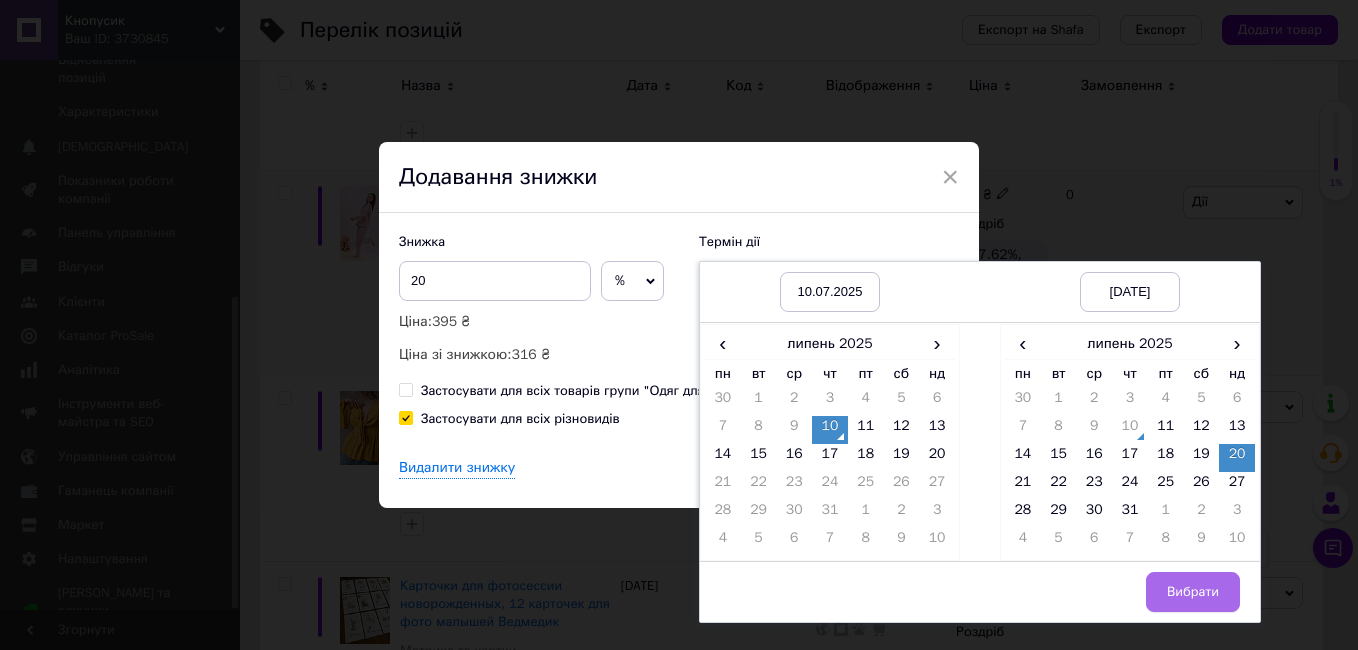click on "Вибрати" at bounding box center (1193, 592) 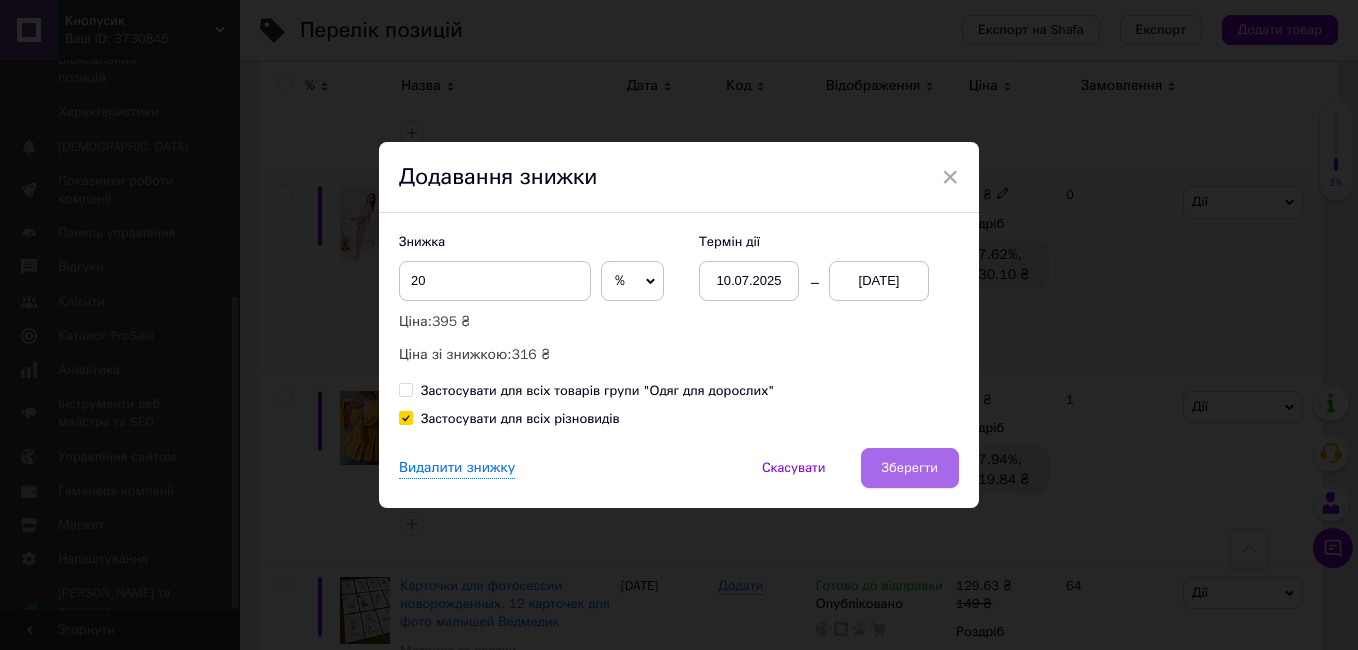 click on "Зберегти" at bounding box center [910, 468] 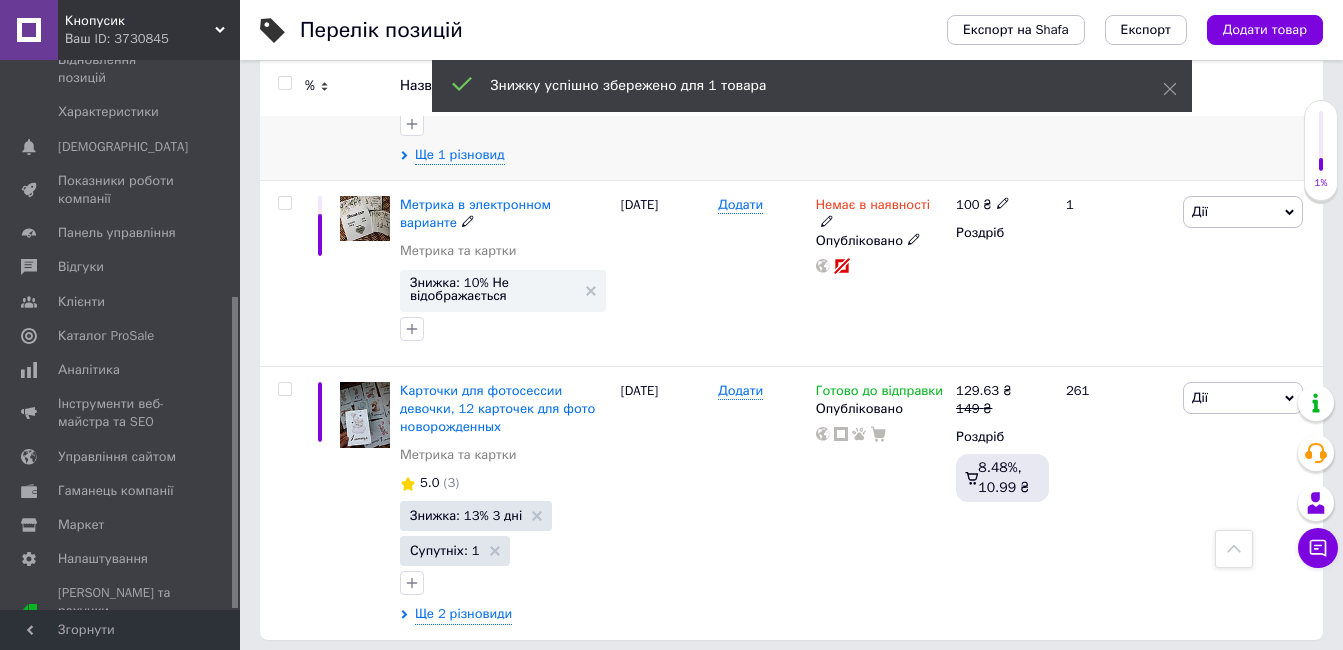 scroll, scrollTop: 20233, scrollLeft: 0, axis: vertical 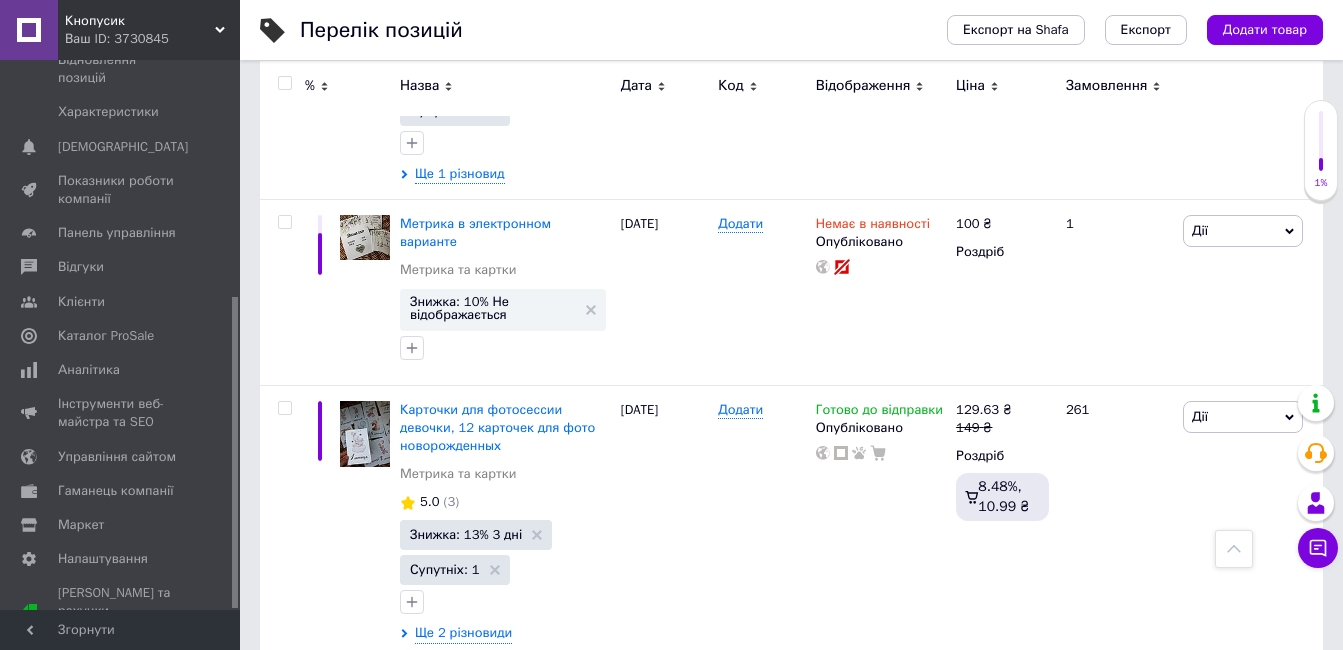 click on "3" at bounding box center [494, 700] 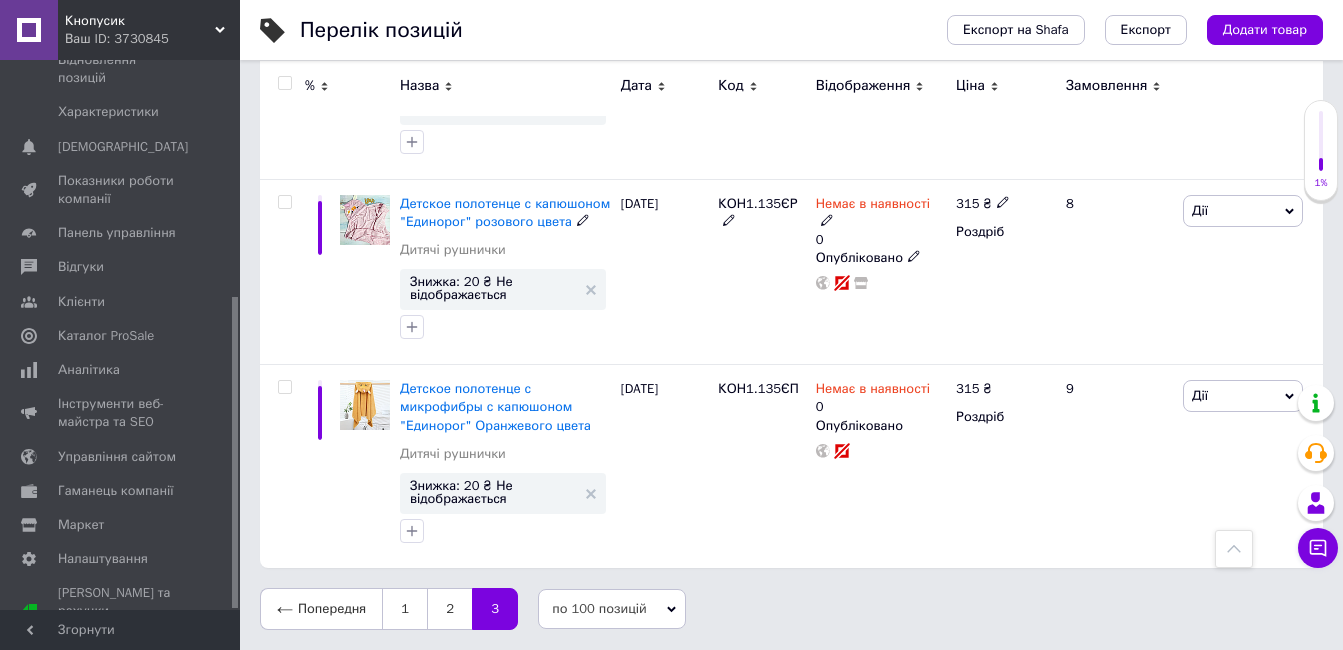 scroll, scrollTop: 11125, scrollLeft: 0, axis: vertical 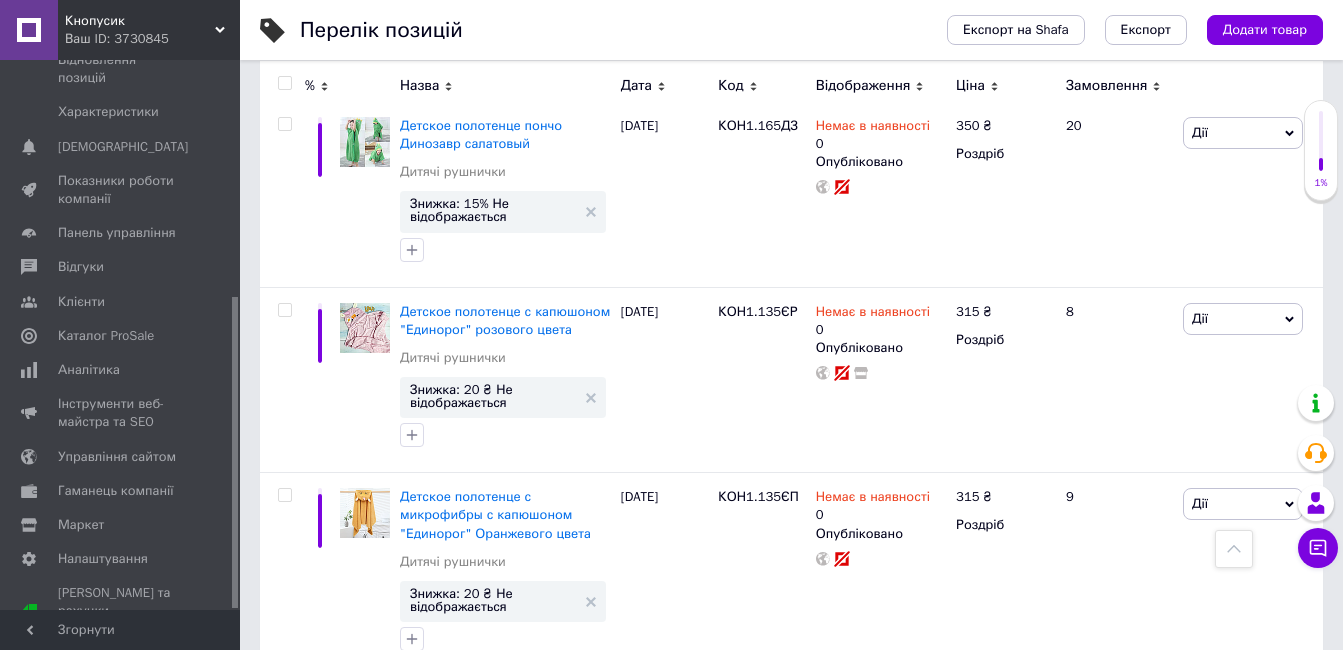 click on "1" at bounding box center (404, 717) 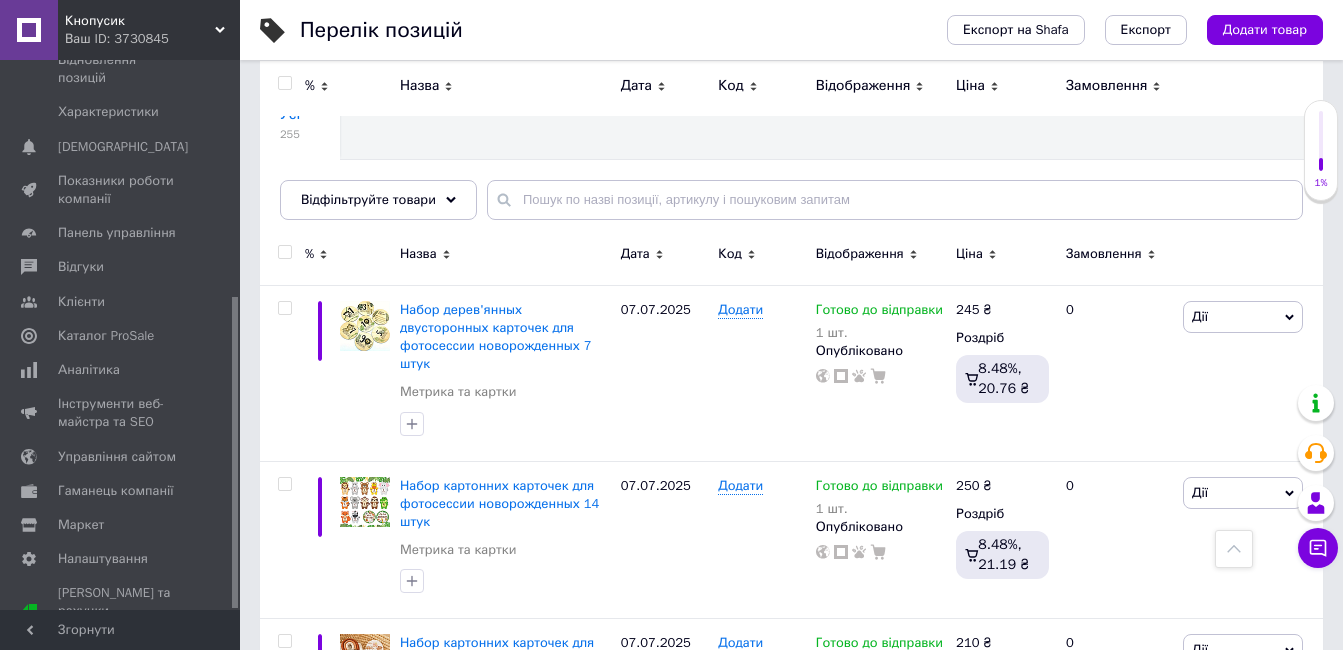 scroll, scrollTop: 0, scrollLeft: 0, axis: both 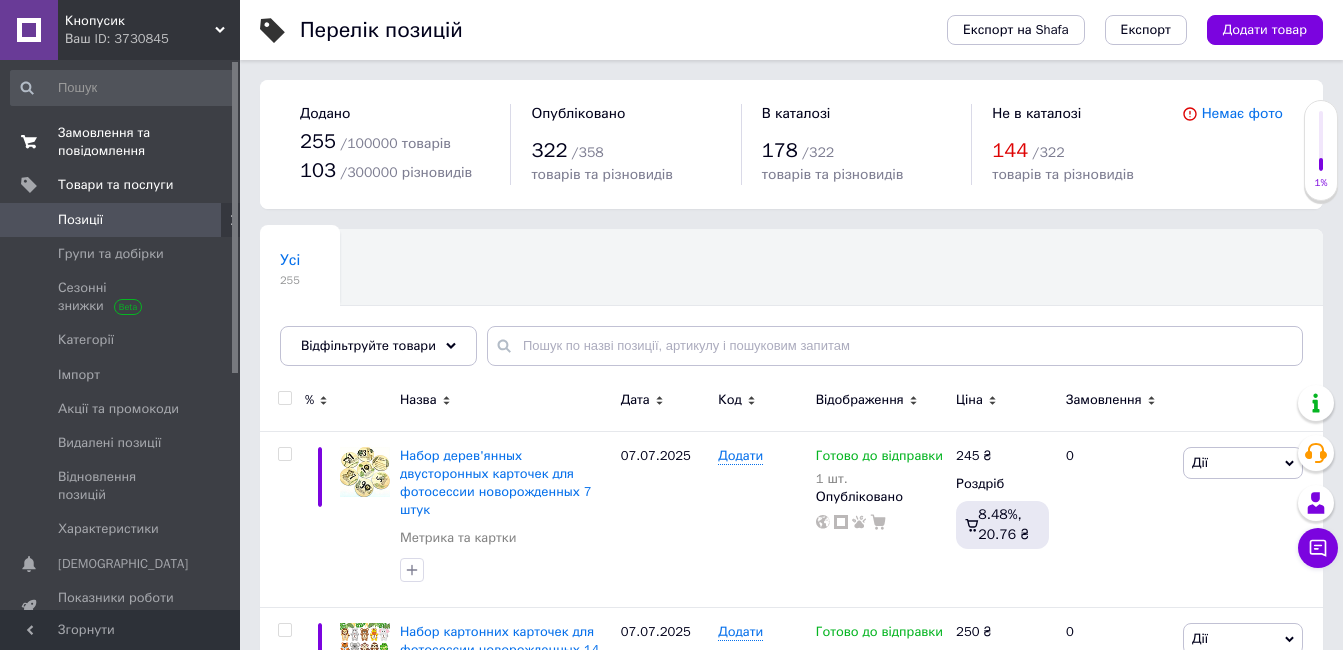 click on "Замовлення та повідомлення" at bounding box center [121, 142] 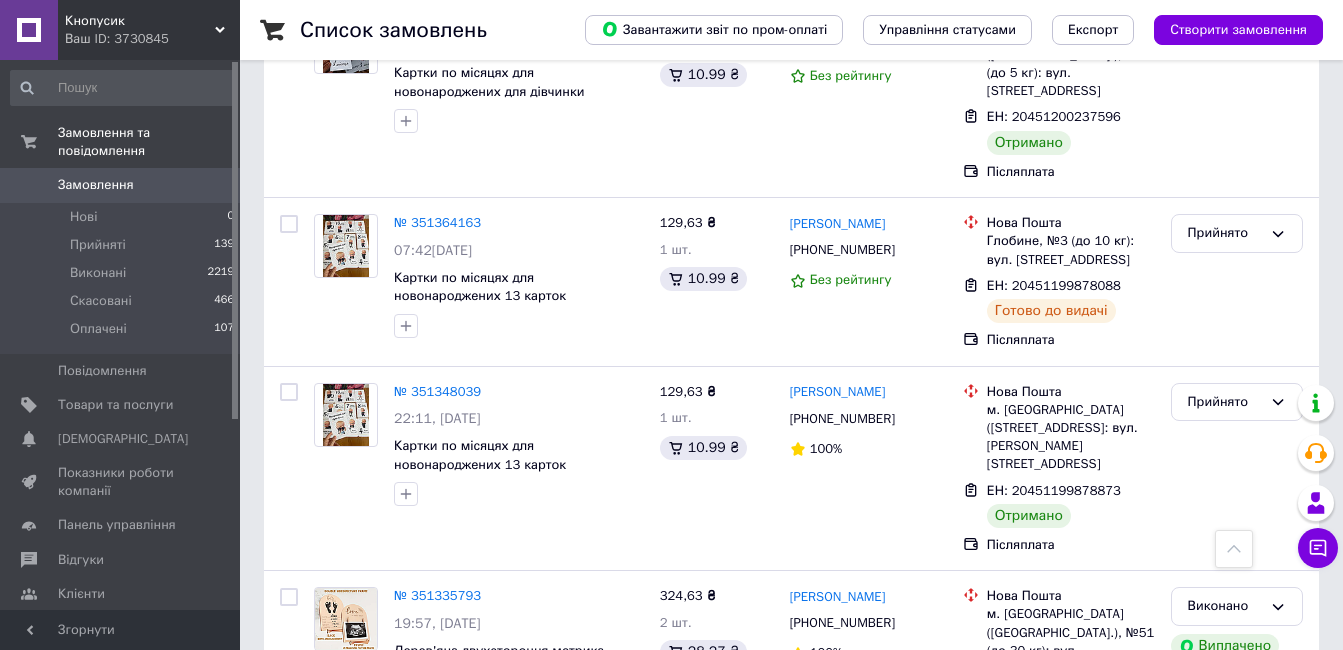 scroll, scrollTop: 2600, scrollLeft: 0, axis: vertical 